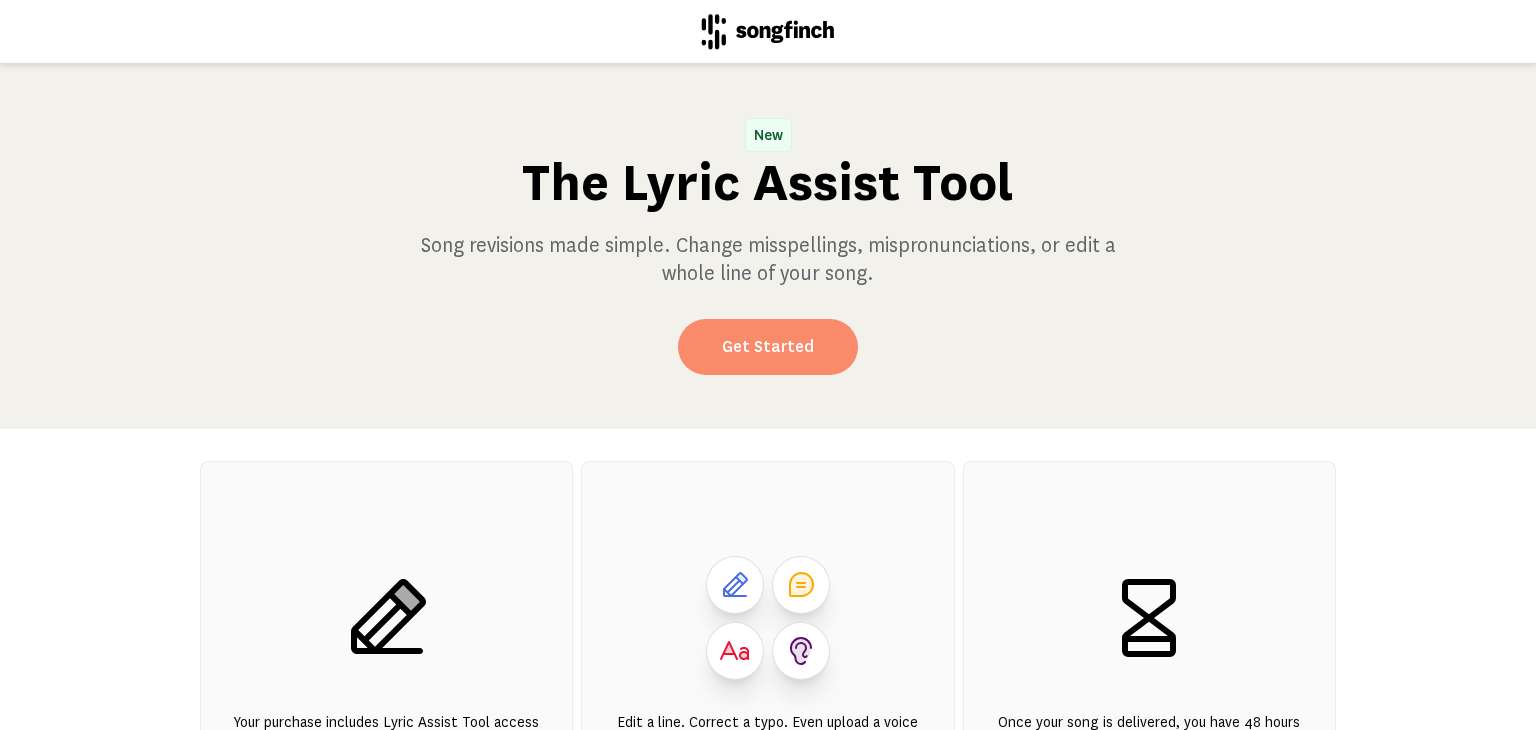 scroll, scrollTop: 0, scrollLeft: 0, axis: both 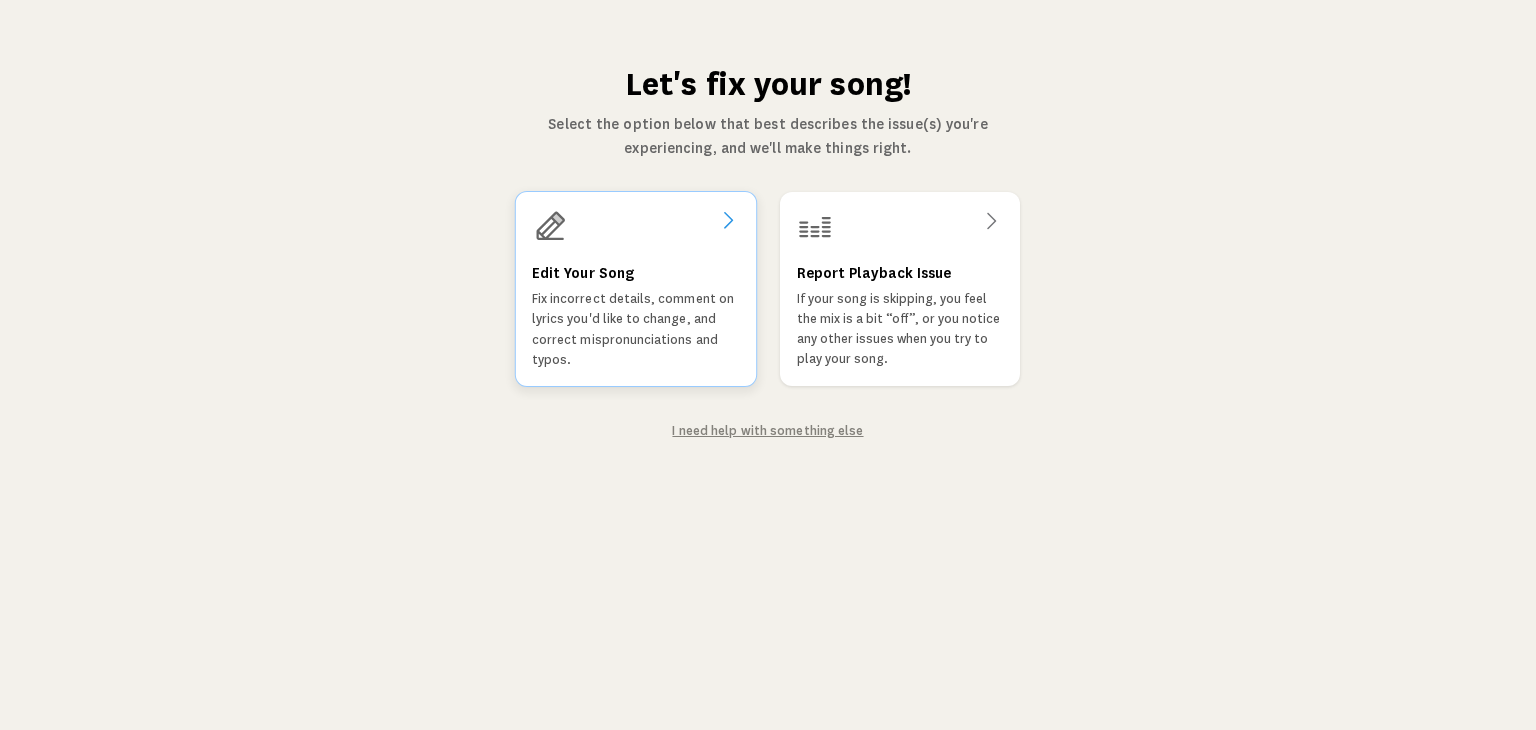 click on "Edit Your Song Fix incorrect details, comment on lyrics you'd like to change, and correct mispronunciations and typos." at bounding box center [636, 315] 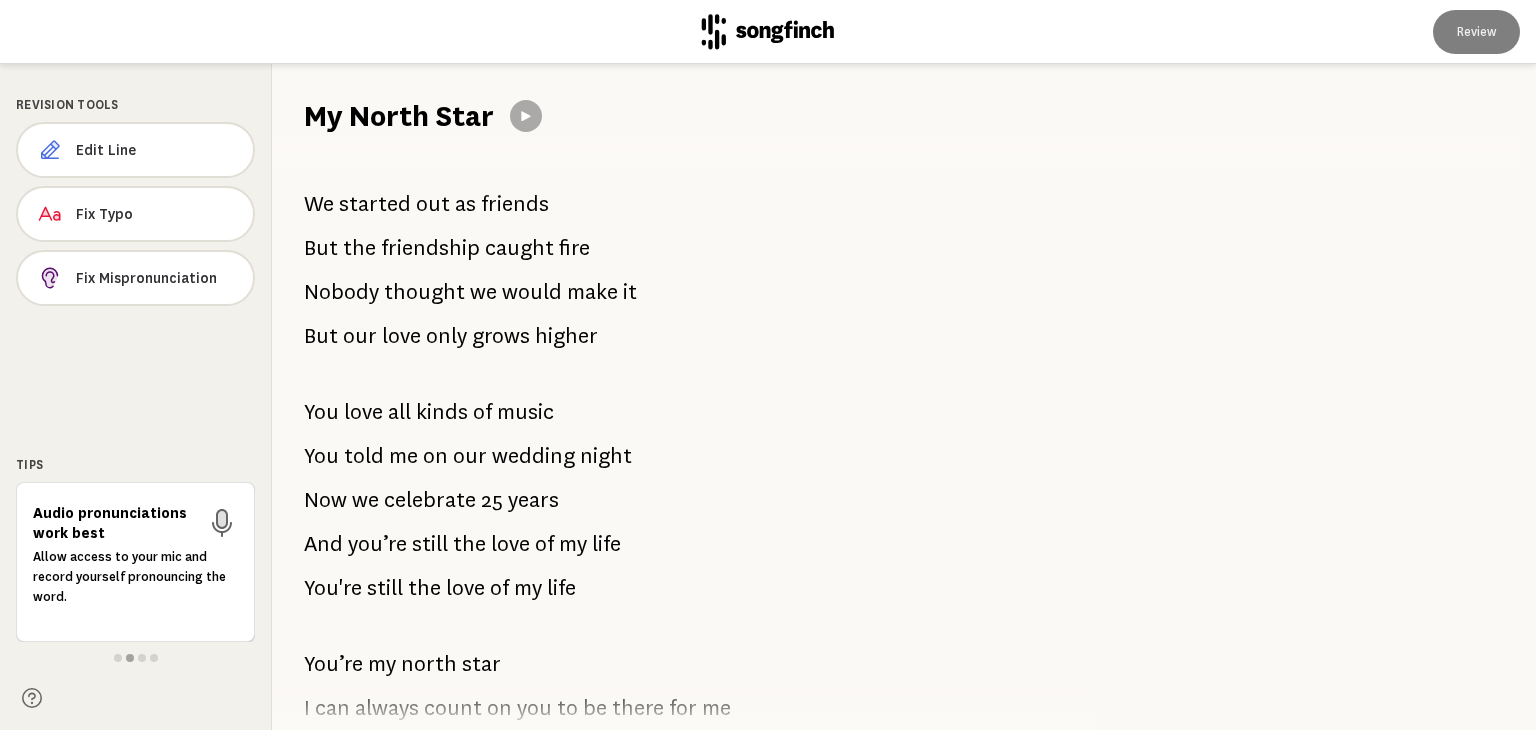 scroll, scrollTop: 0, scrollLeft: 0, axis: both 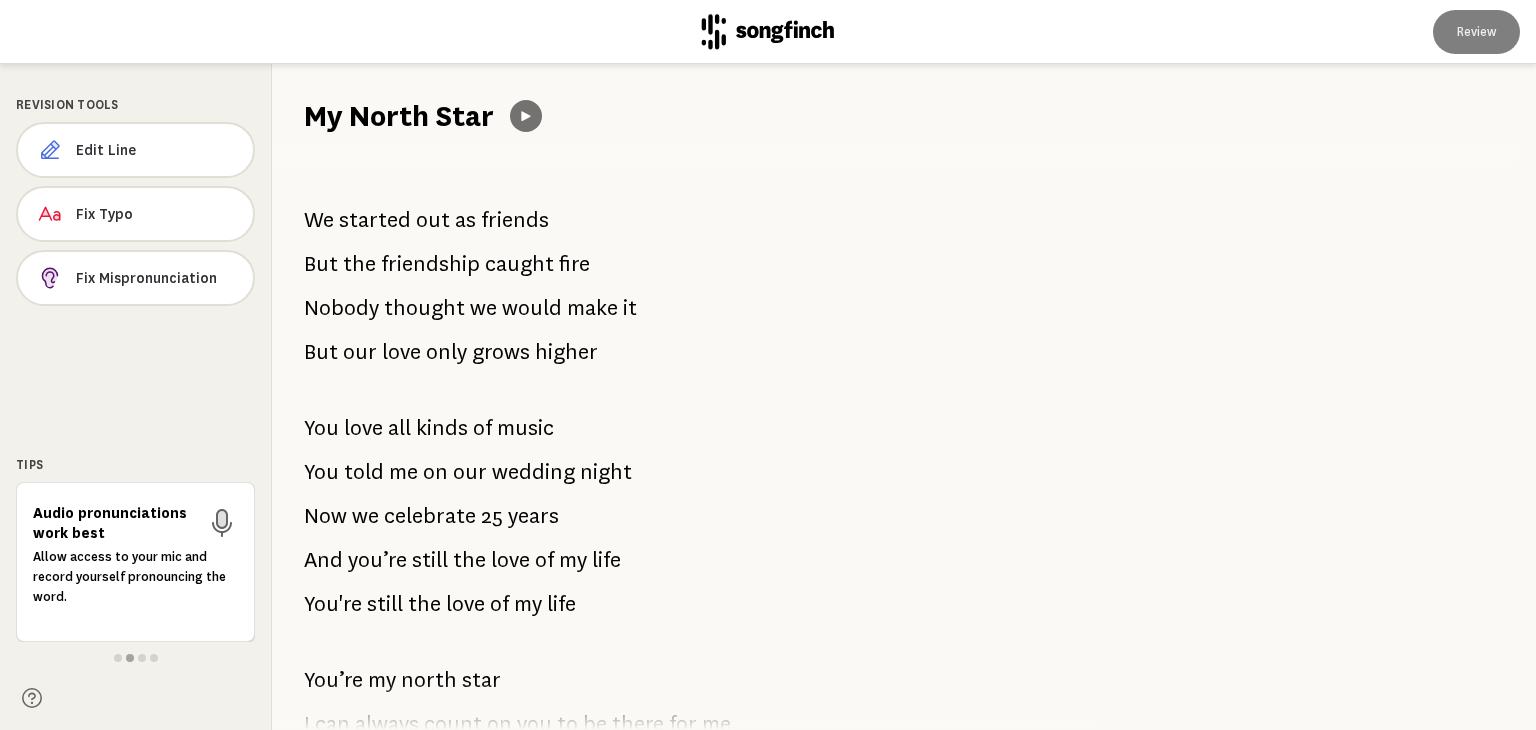 click 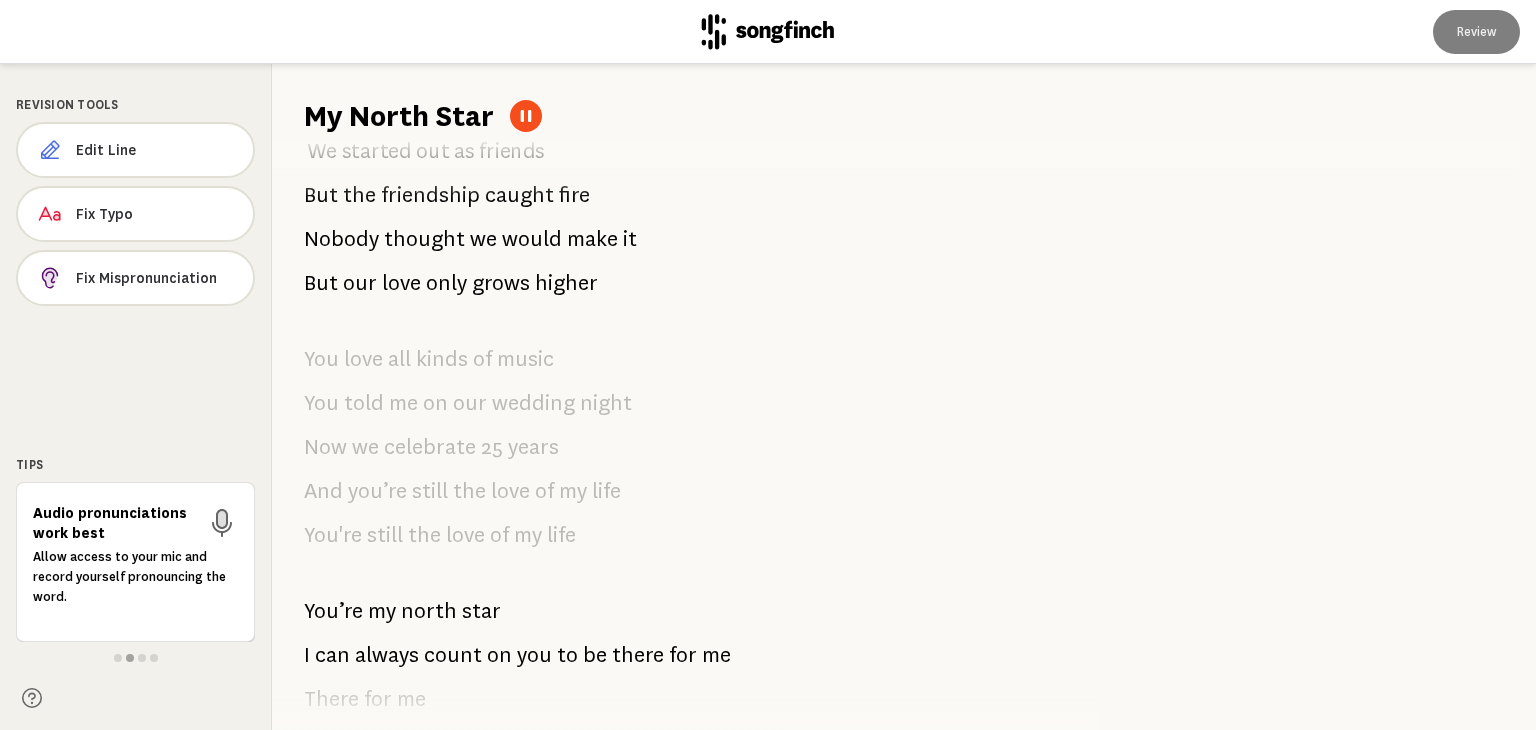 scroll, scrollTop: 0, scrollLeft: 0, axis: both 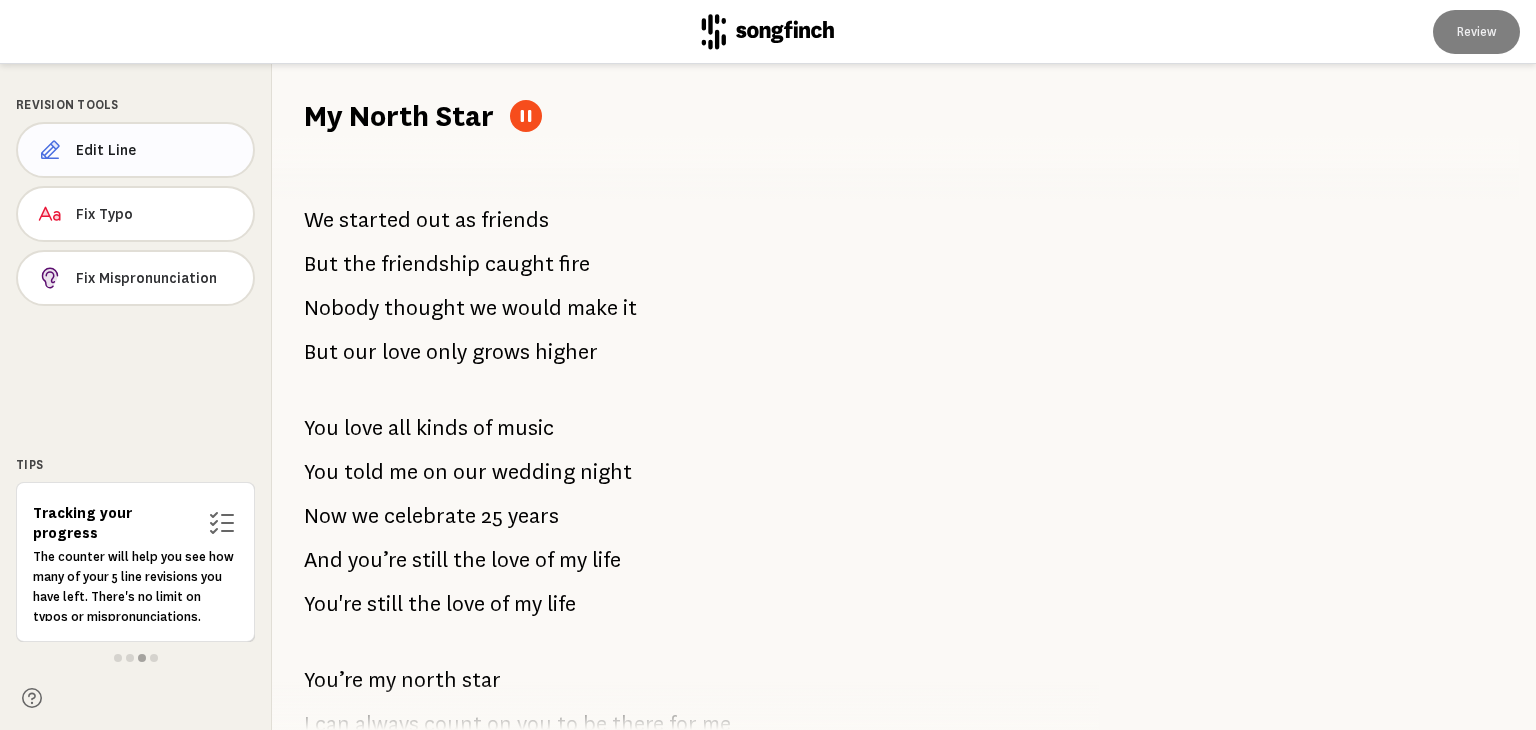 click on "Edit Line" at bounding box center [156, 150] 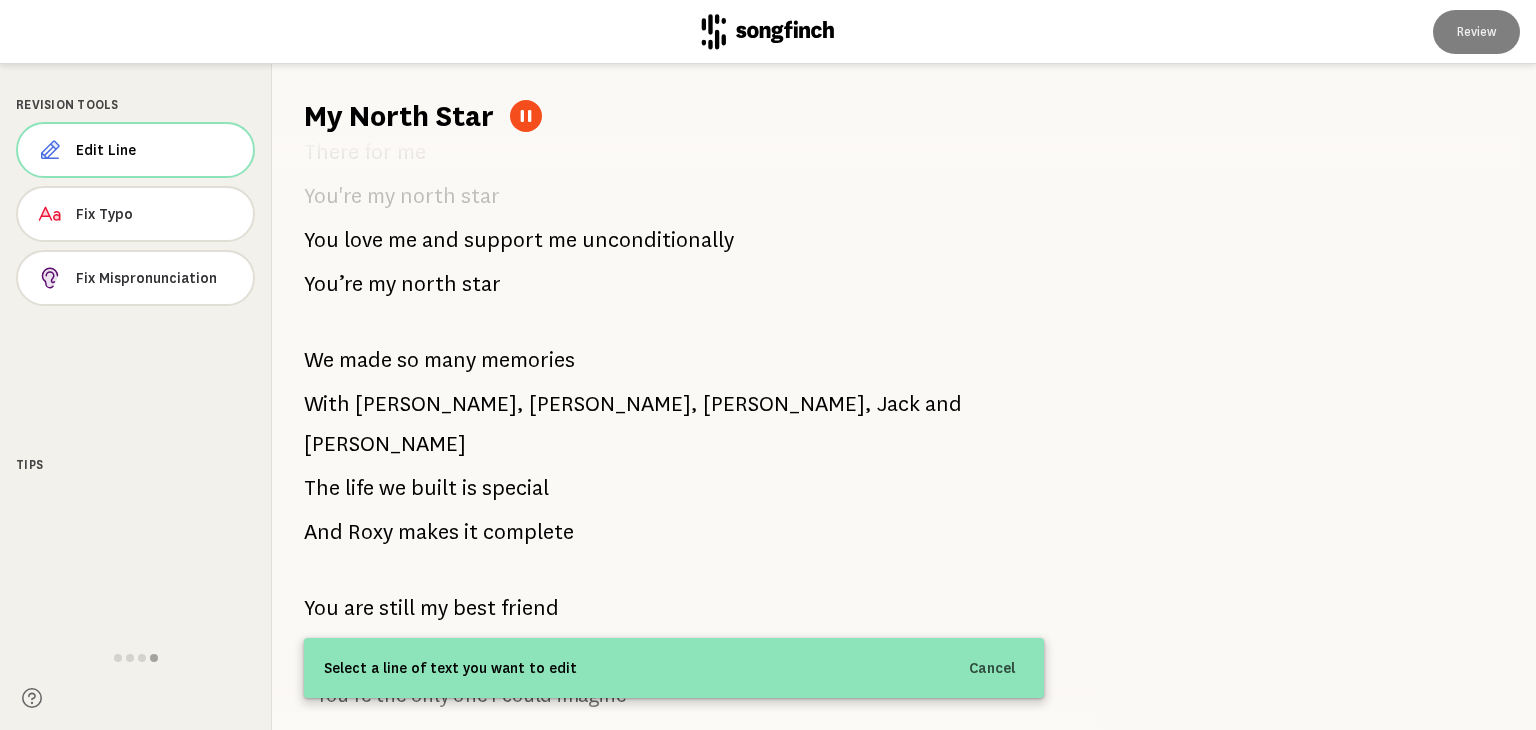 scroll, scrollTop: 700, scrollLeft: 0, axis: vertical 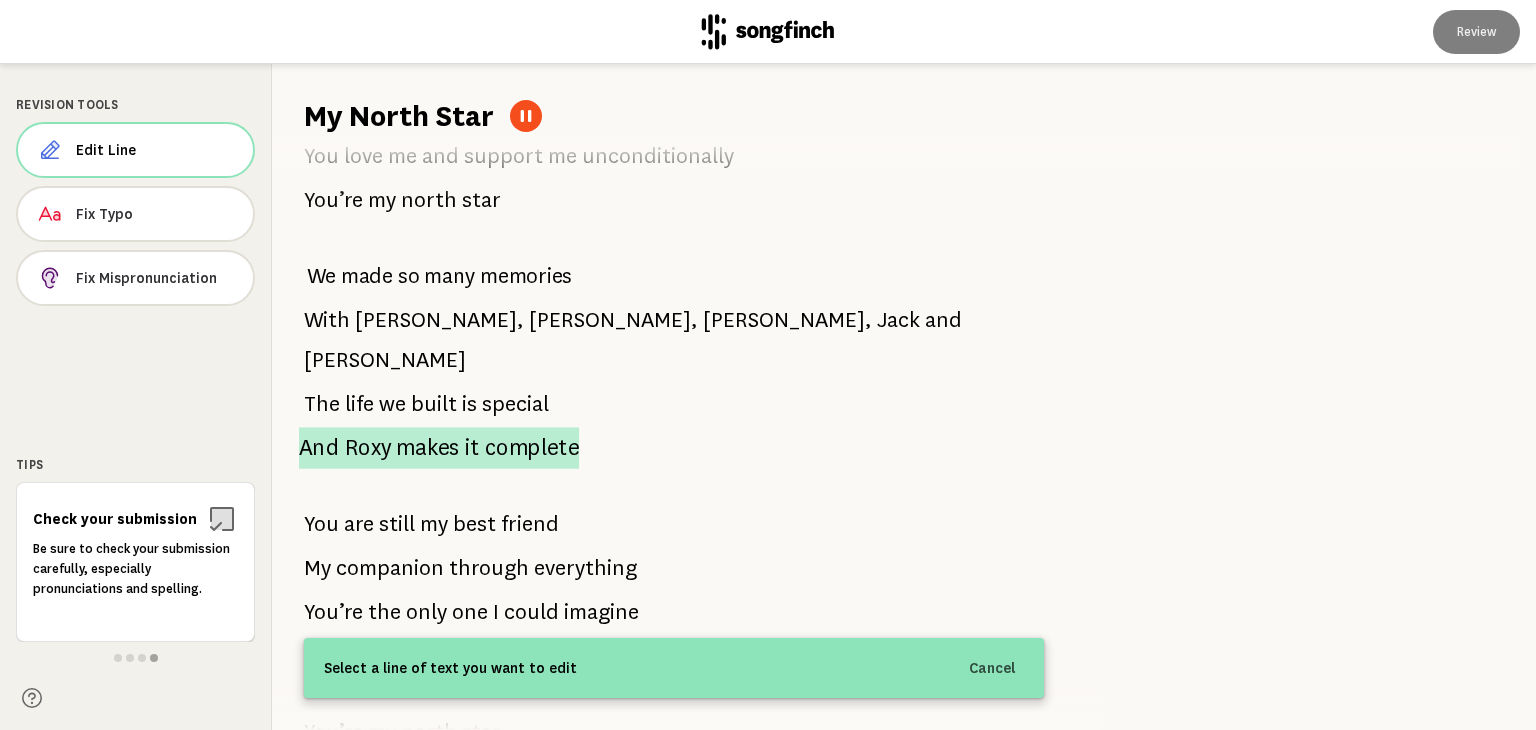 drag, startPoint x: 313, startPoint y: 277, endPoint x: 513, endPoint y: 404, distance: 236.9156 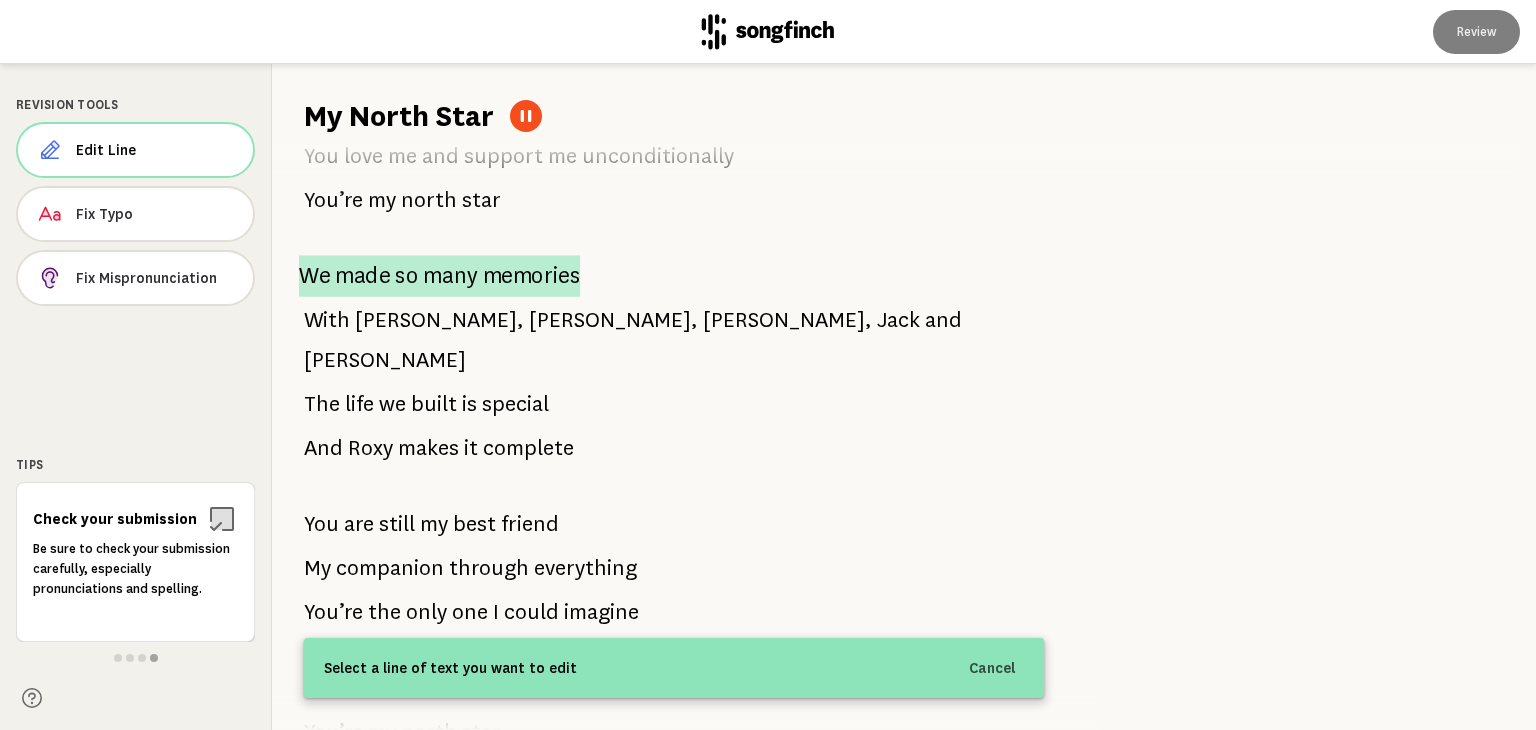 click on "made" at bounding box center [362, 276] 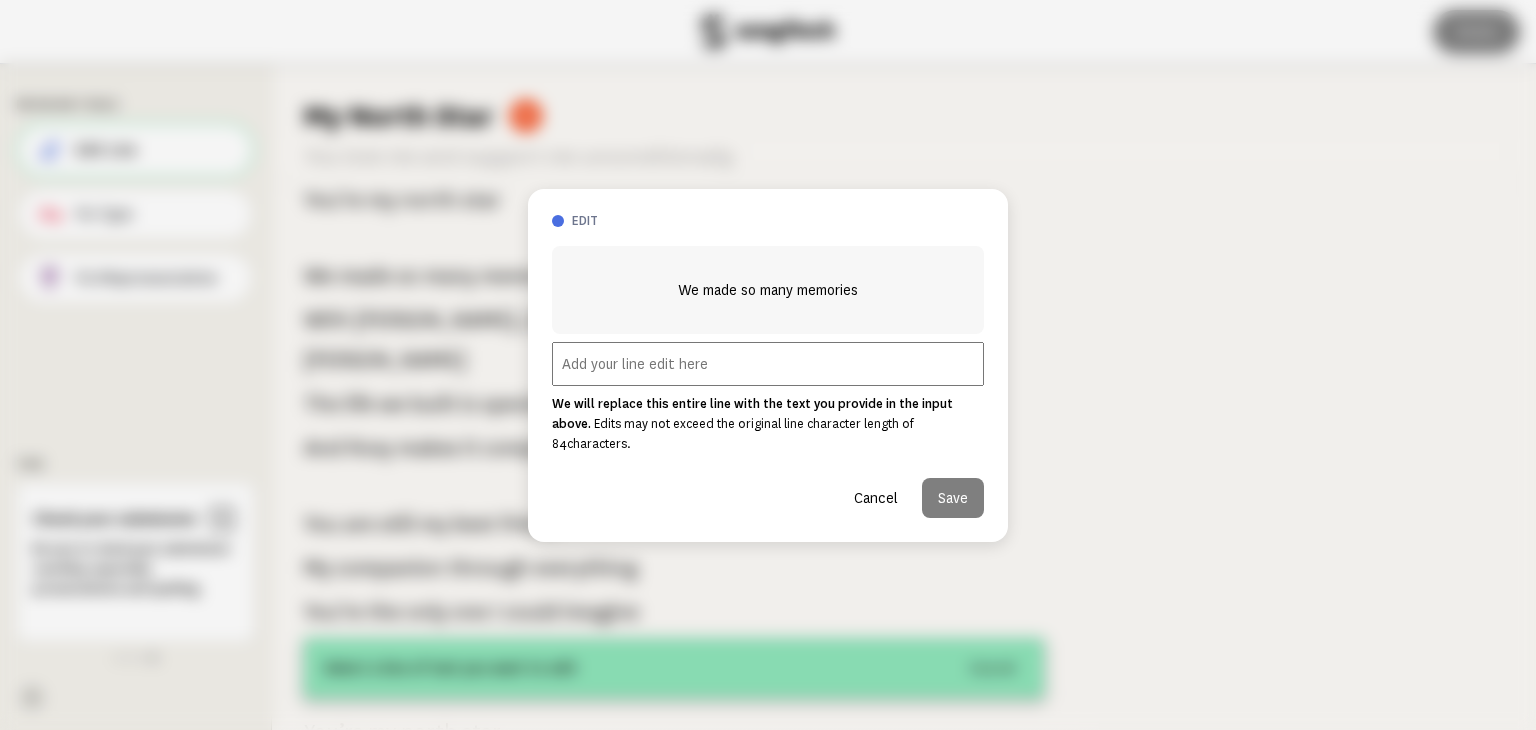 click on "Cancel" at bounding box center [876, 498] 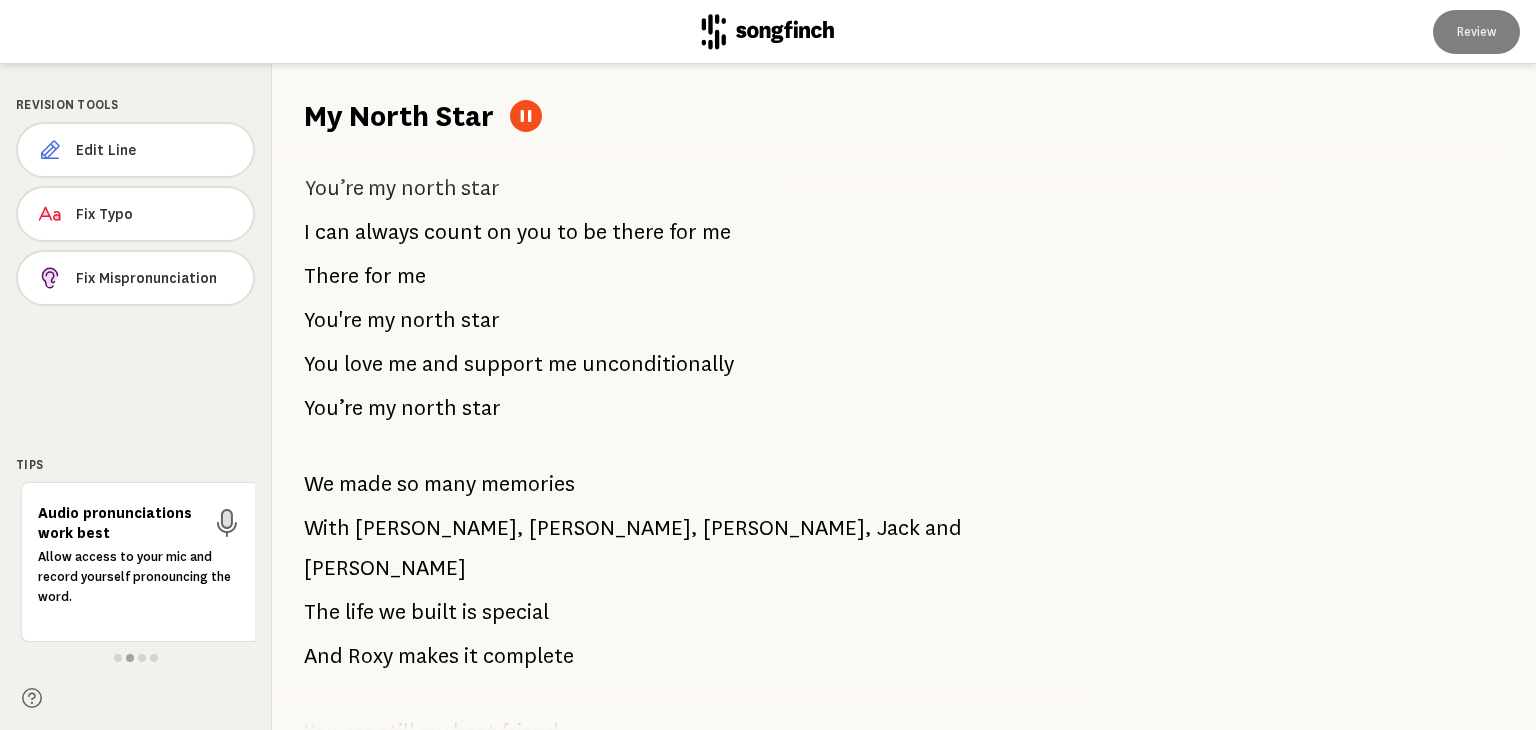 scroll, scrollTop: 453, scrollLeft: 0, axis: vertical 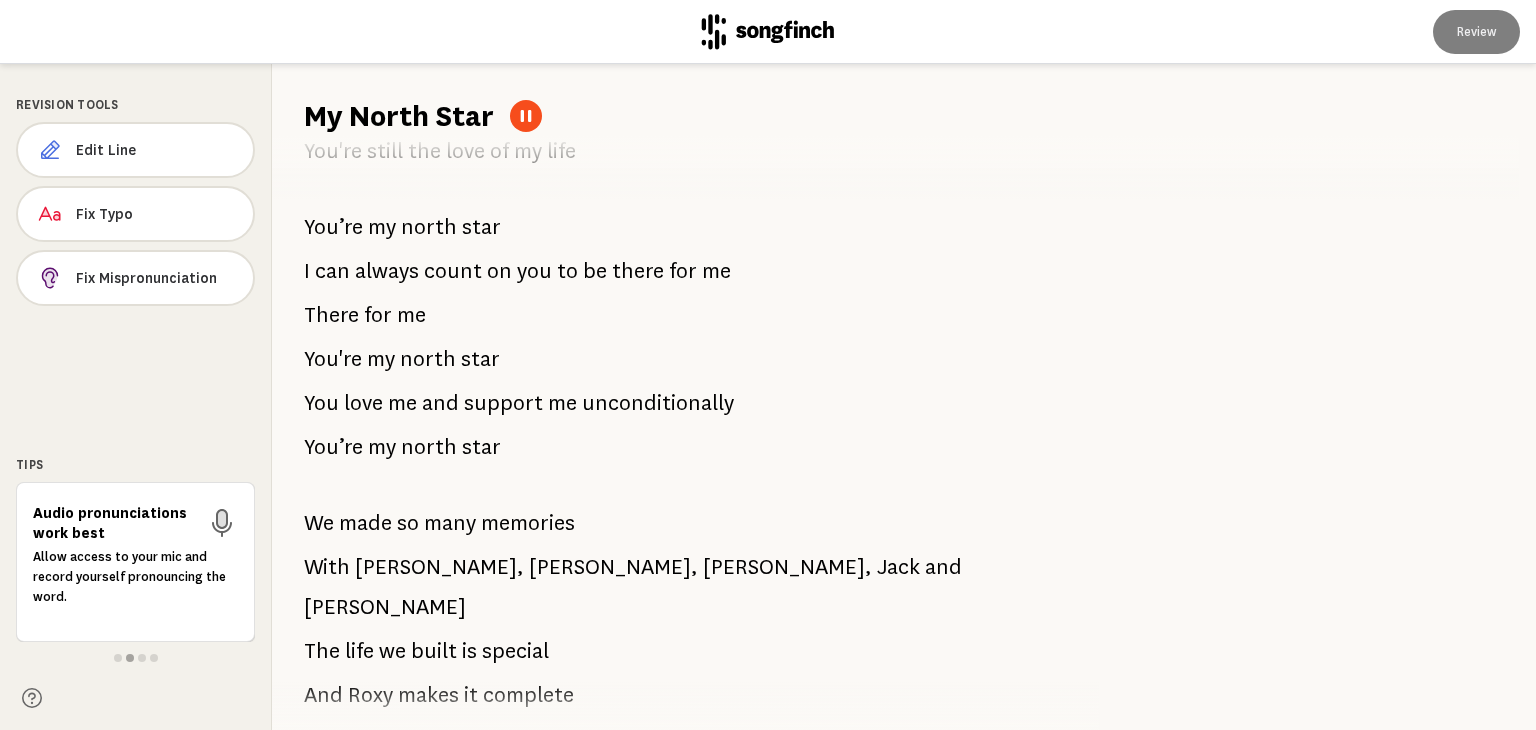 click 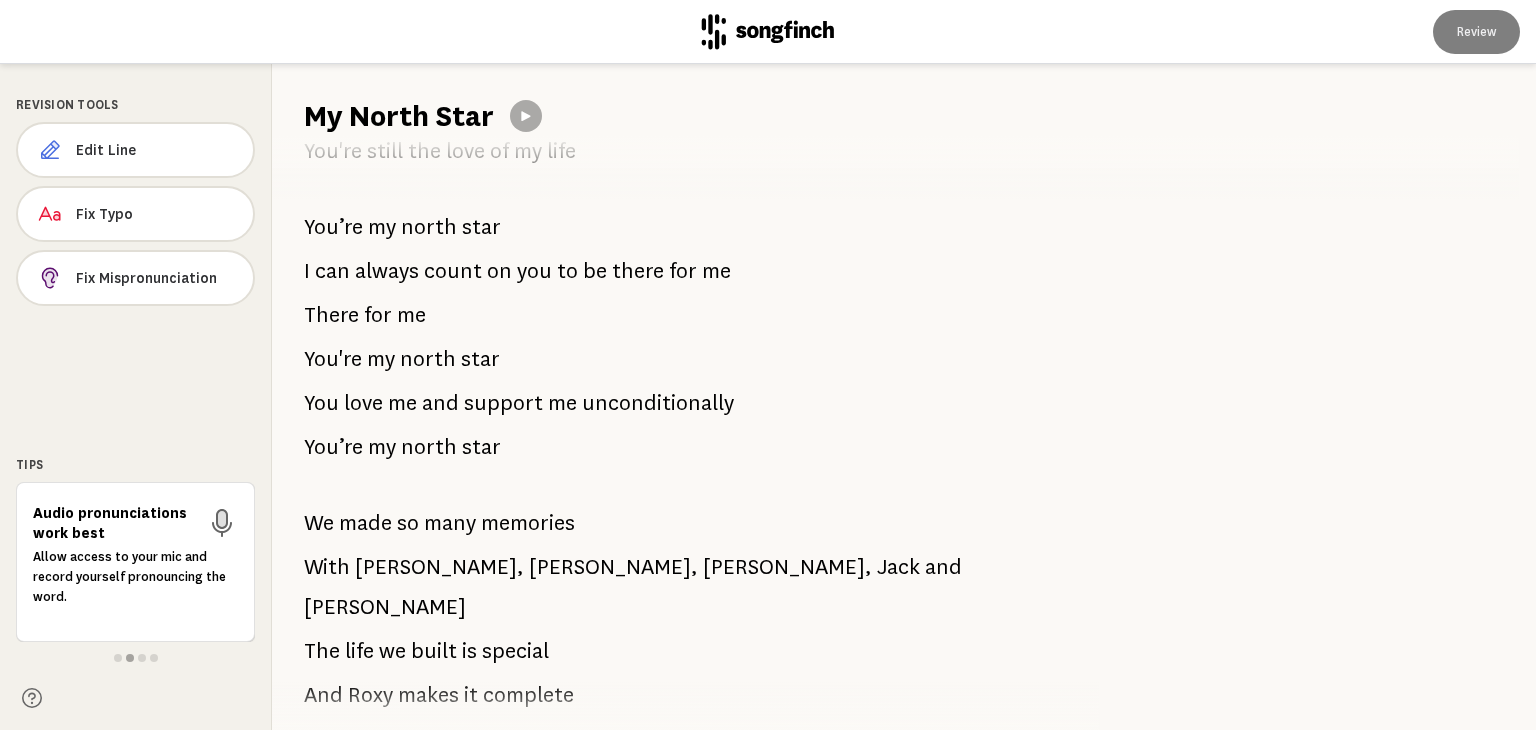 click on "Allow access to your mic and record yourself pronouncing the word." at bounding box center (135, 584) 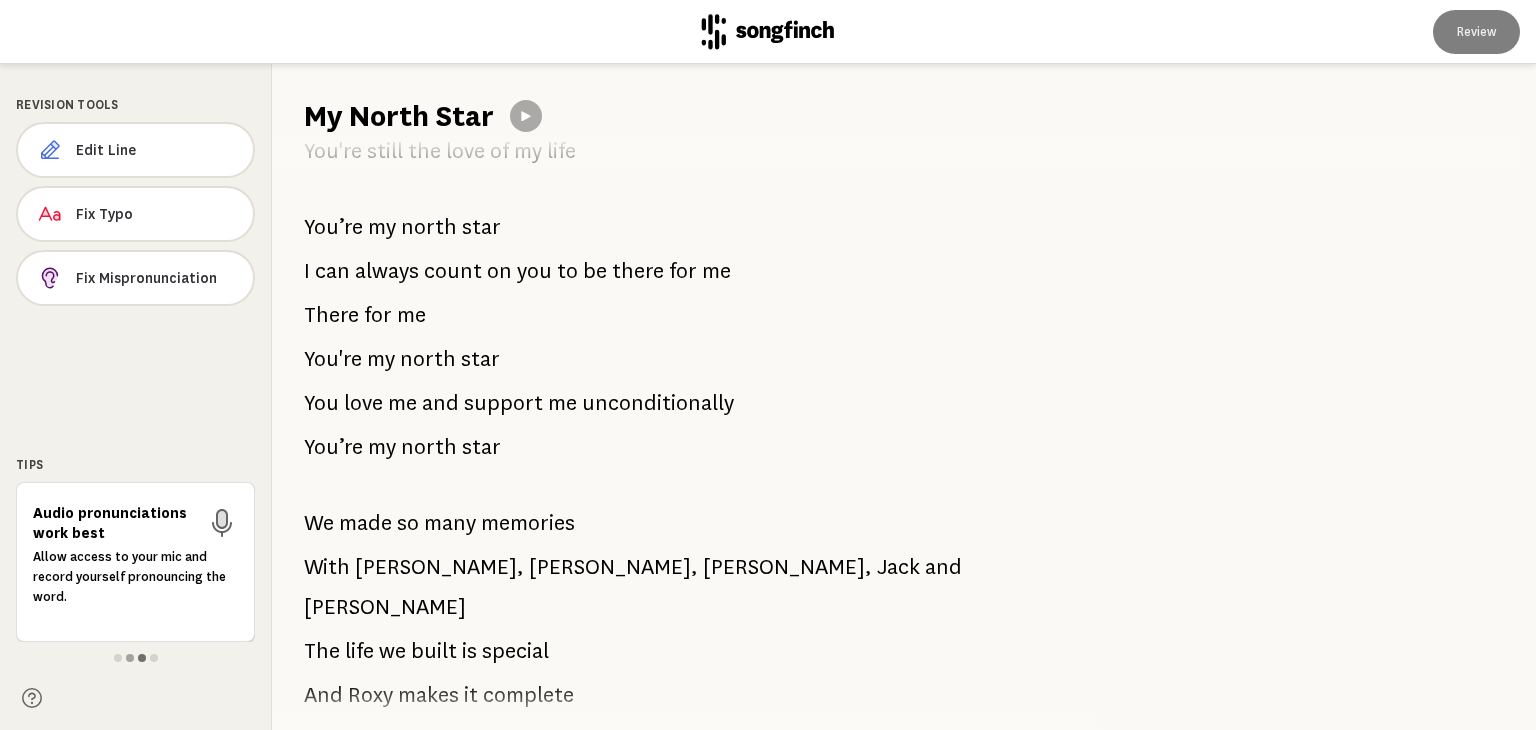 click at bounding box center [142, 658] 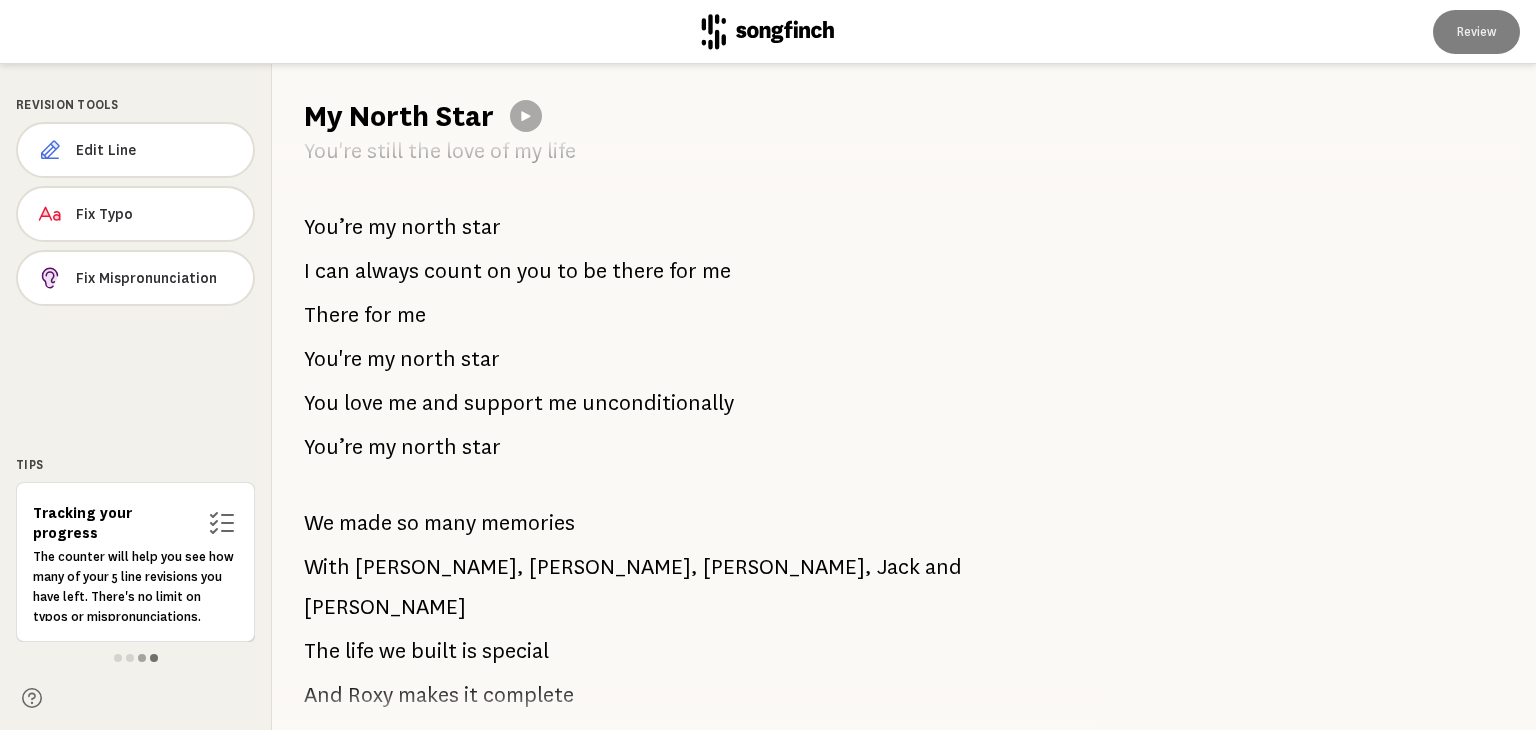 click at bounding box center (154, 658) 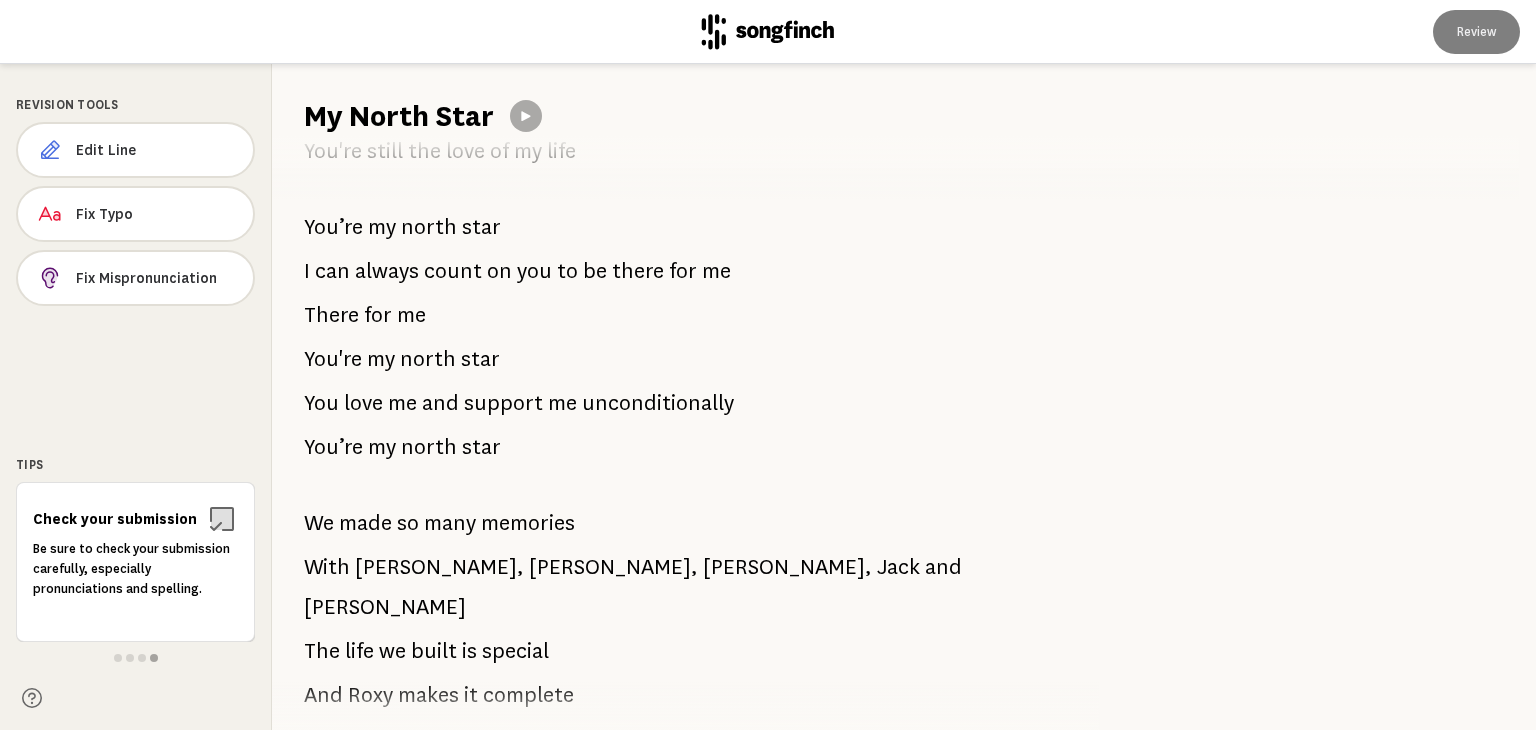 click on "Be sure to check your submission carefully, especially pronunciations and spelling." at bounding box center (135, 569) 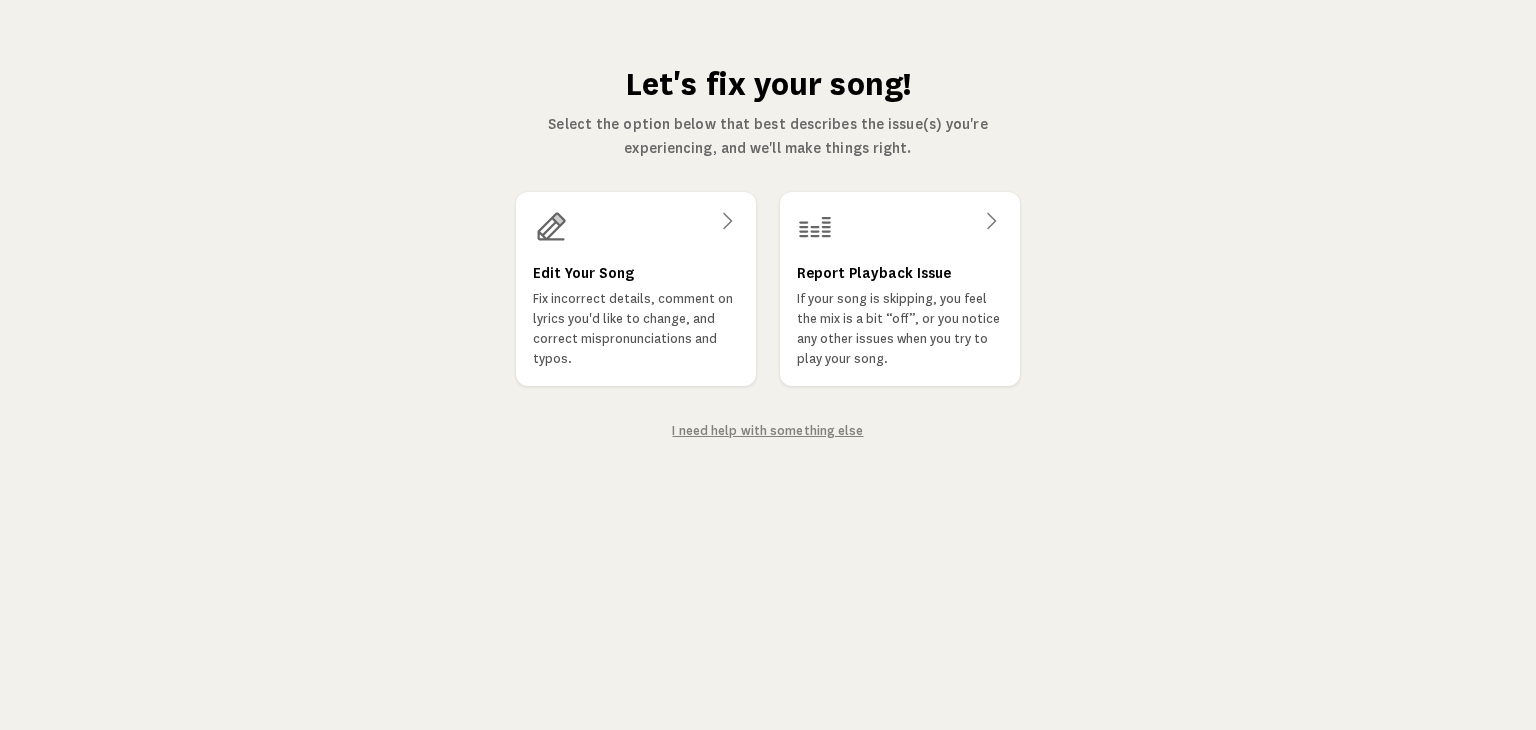click on "I need help with something else" at bounding box center [767, 431] 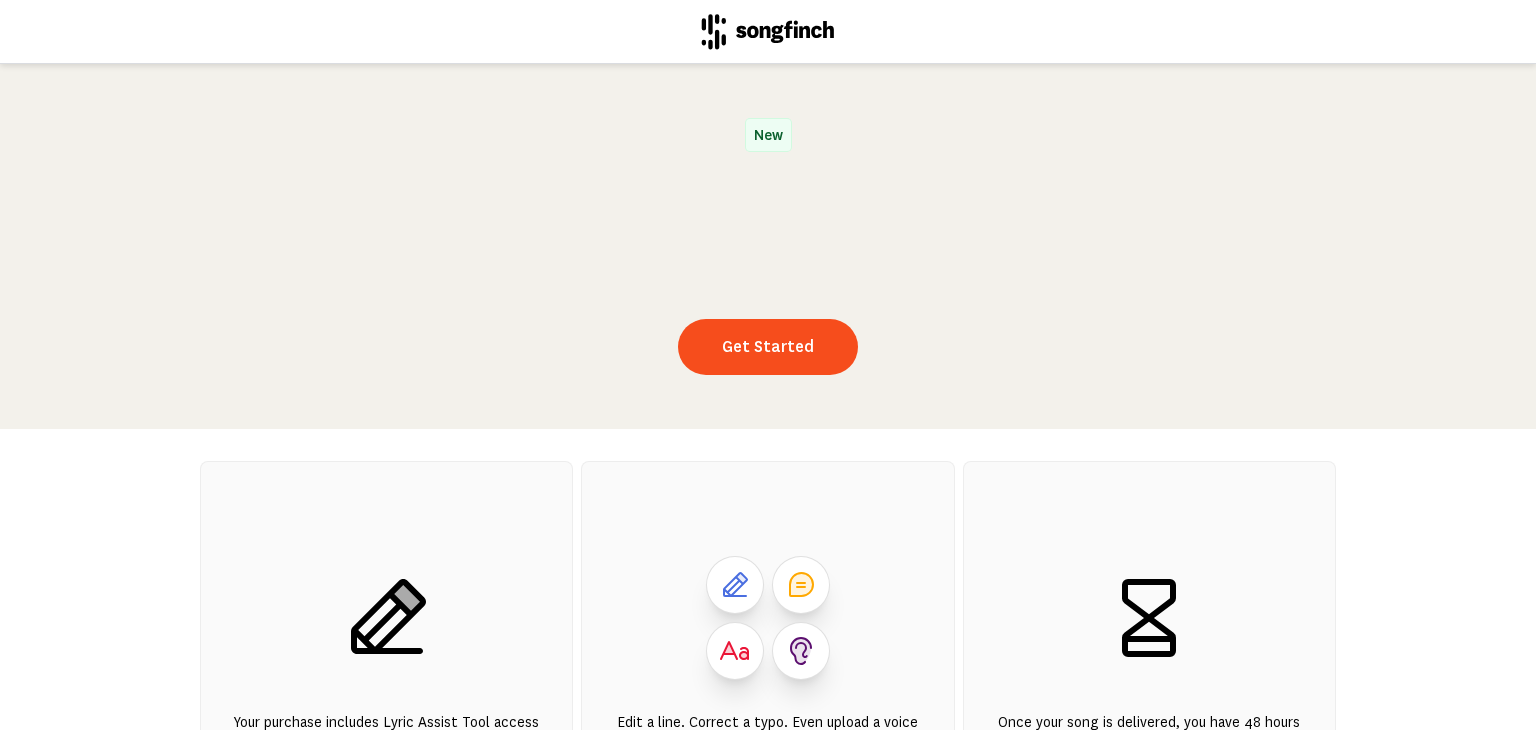 scroll, scrollTop: 0, scrollLeft: 0, axis: both 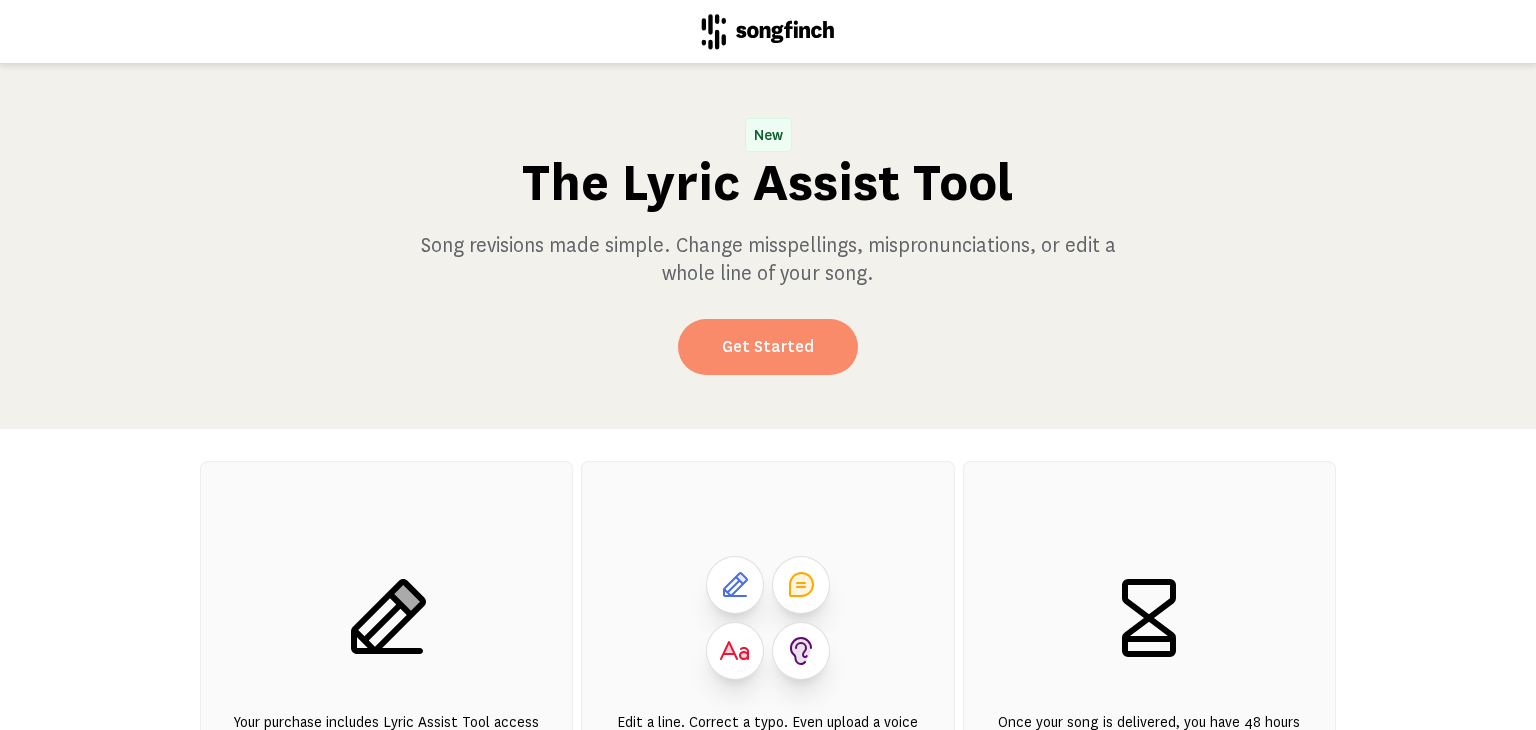 click on "Get Started" at bounding box center [768, 347] 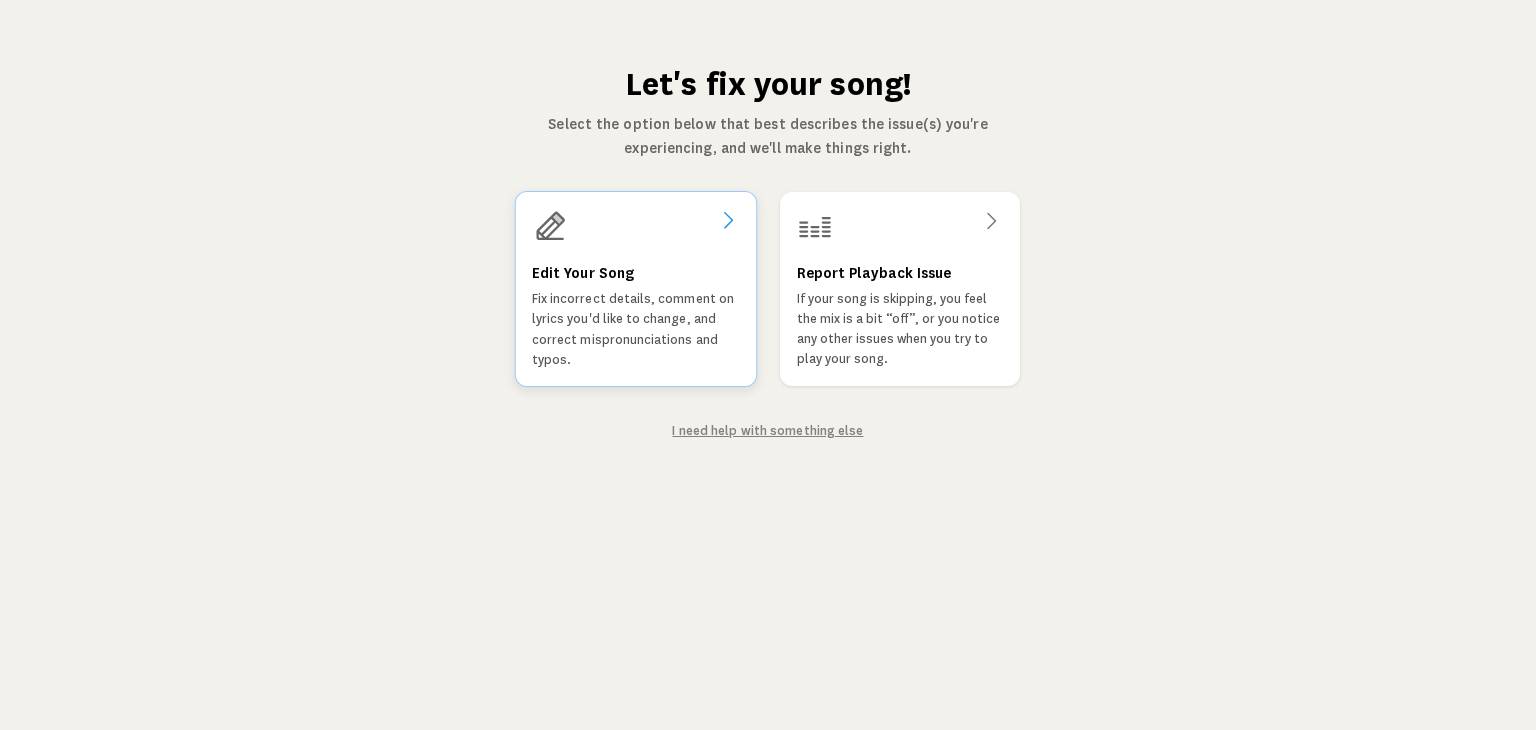 click on "Fix incorrect details, comment on lyrics you'd like to change, and correct mispronunciations and typos." at bounding box center [636, 329] 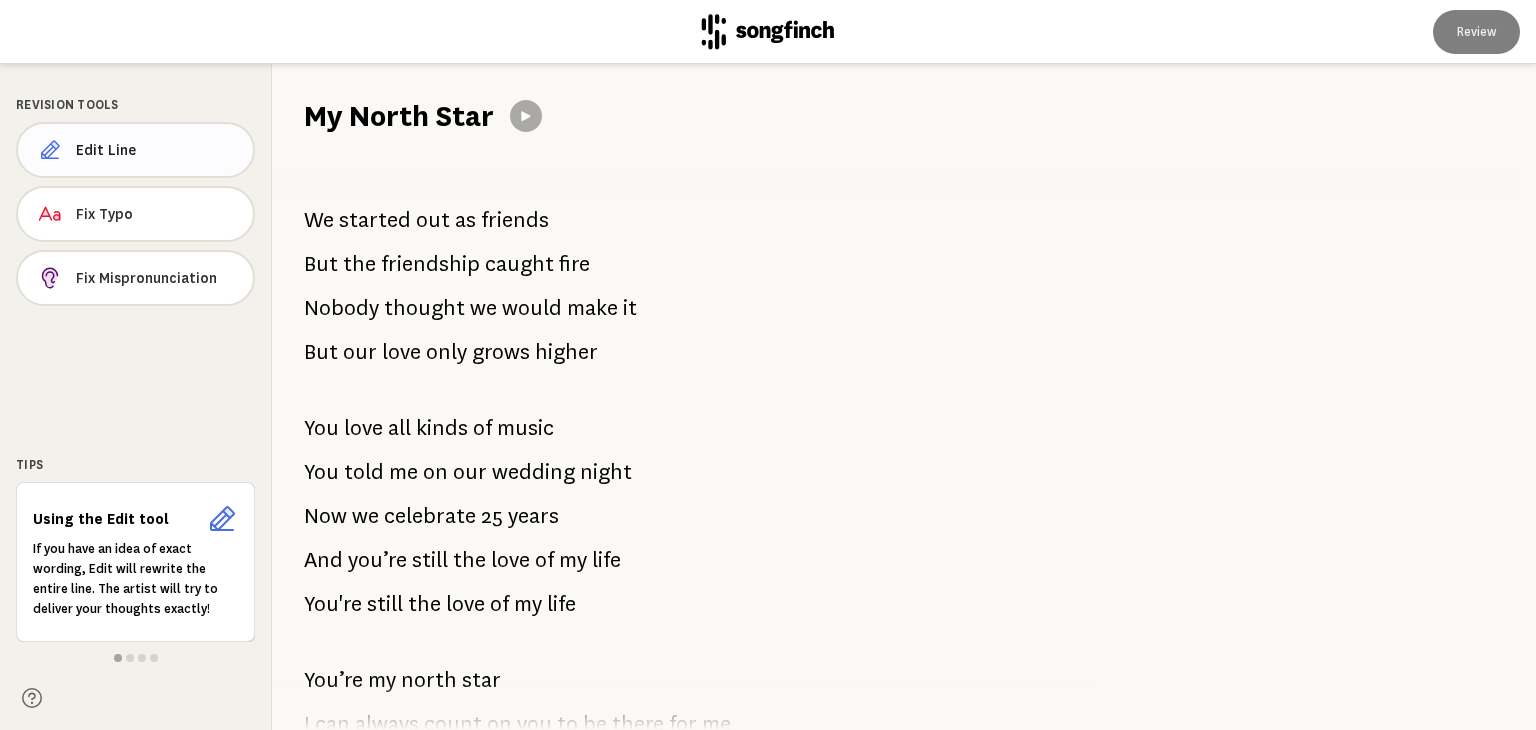 click on "Edit Line" at bounding box center [135, 150] 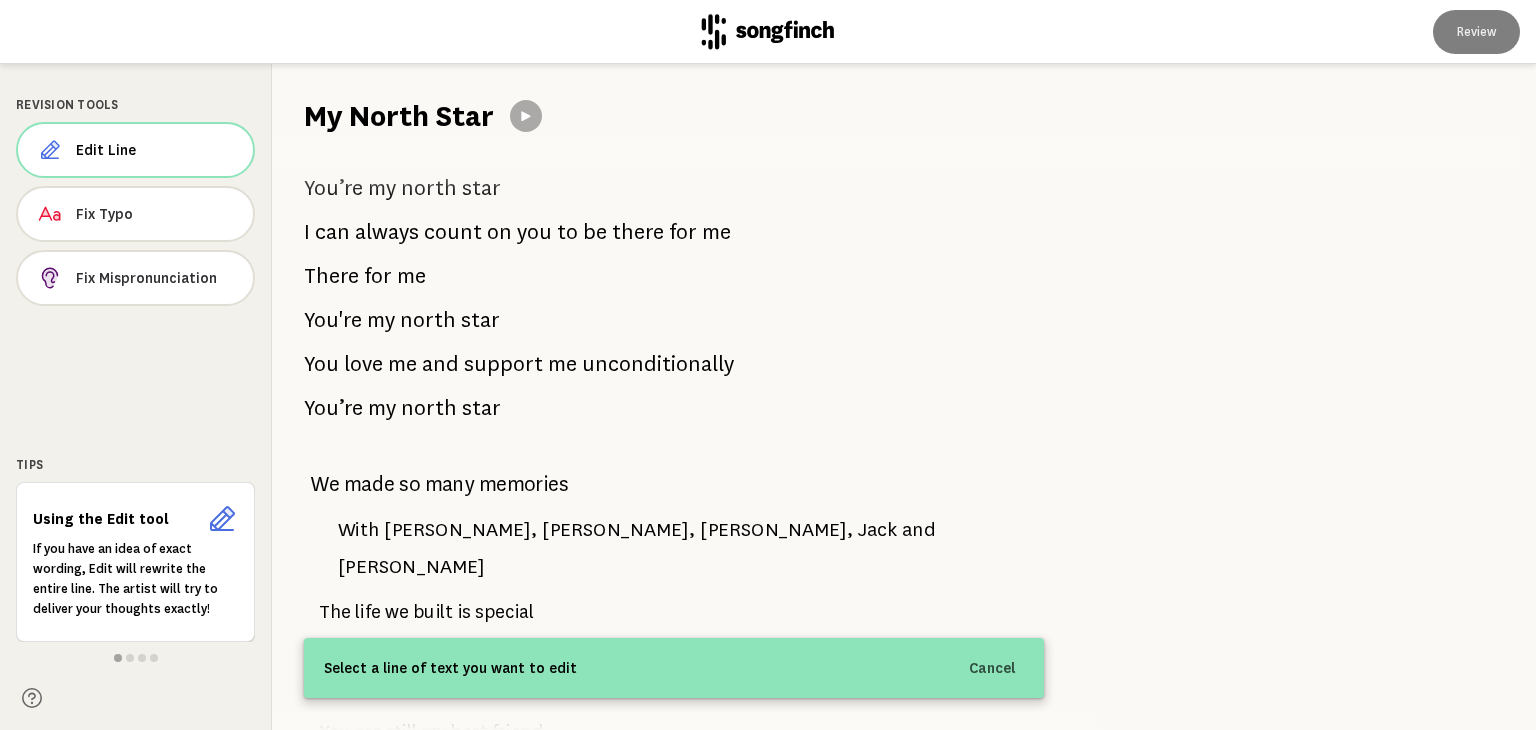 scroll, scrollTop: 500, scrollLeft: 0, axis: vertical 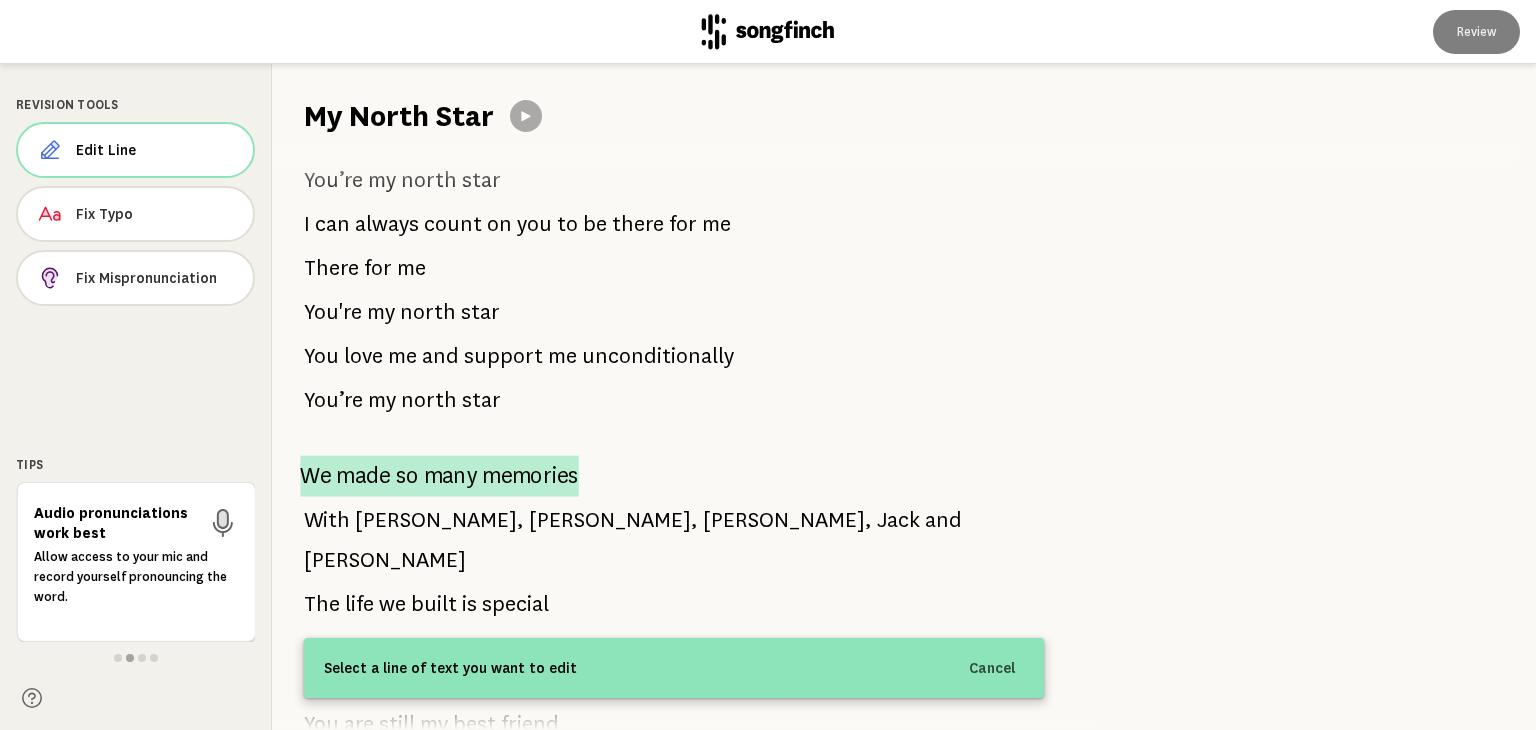 click on "memories" at bounding box center [530, 475] 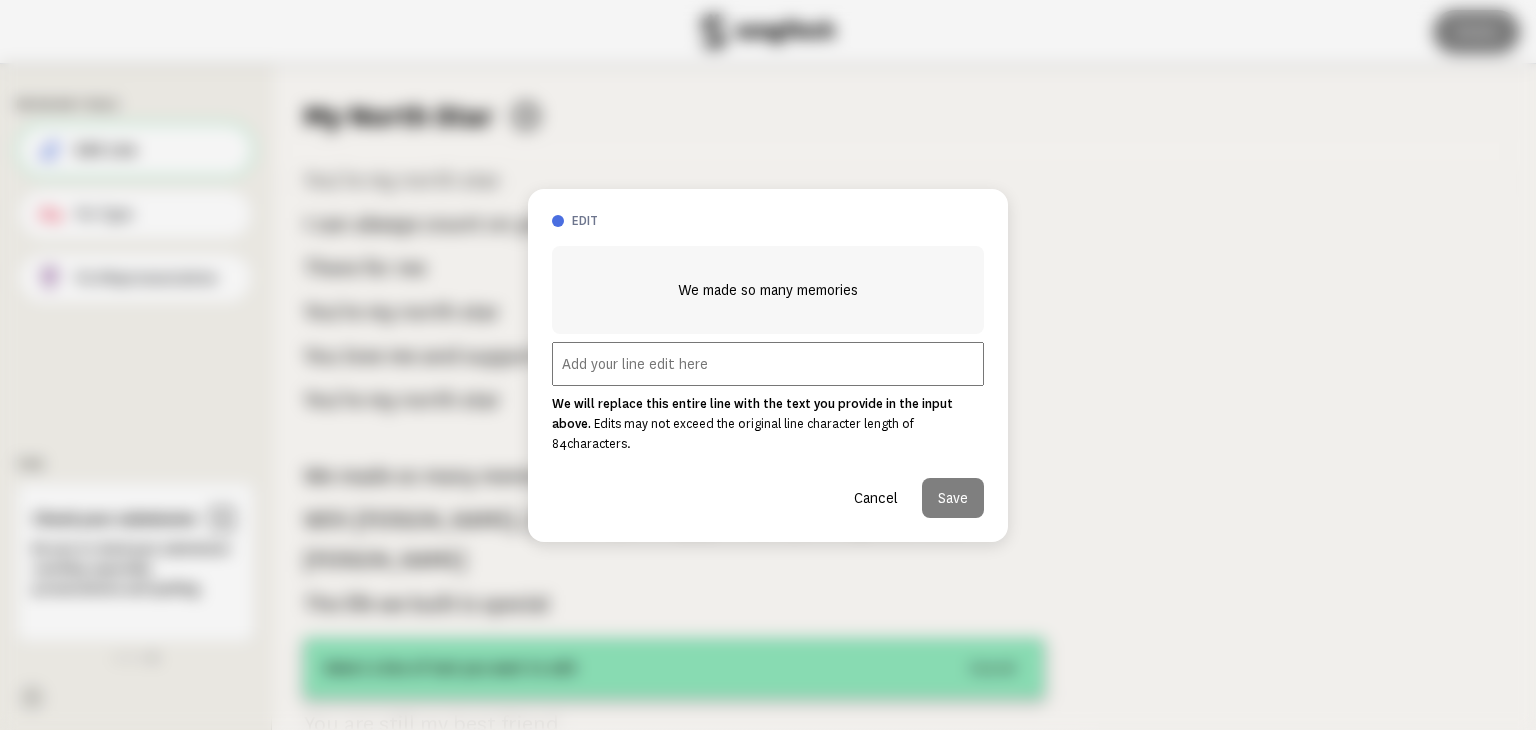 click on "Cancel" at bounding box center [876, 498] 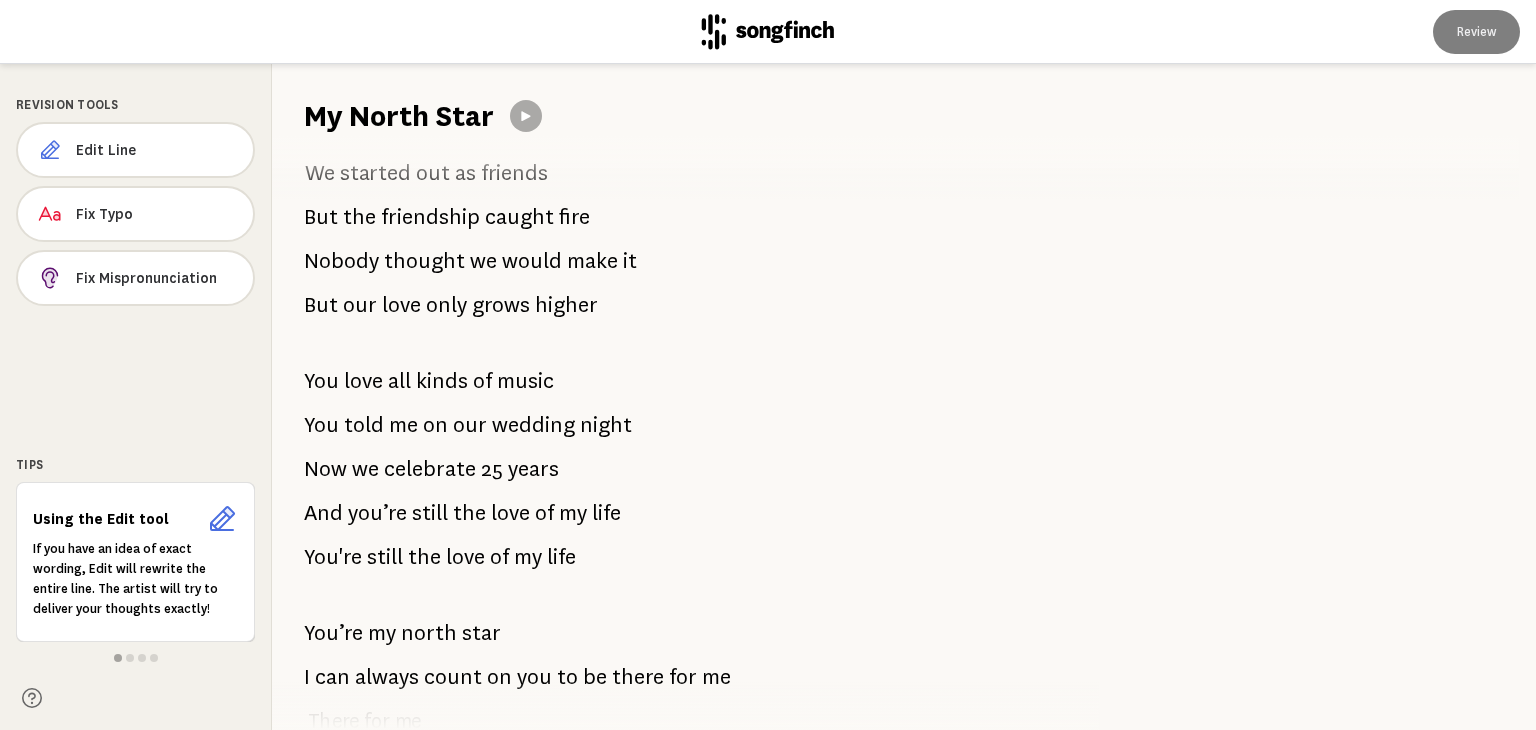 scroll, scrollTop: 0, scrollLeft: 0, axis: both 